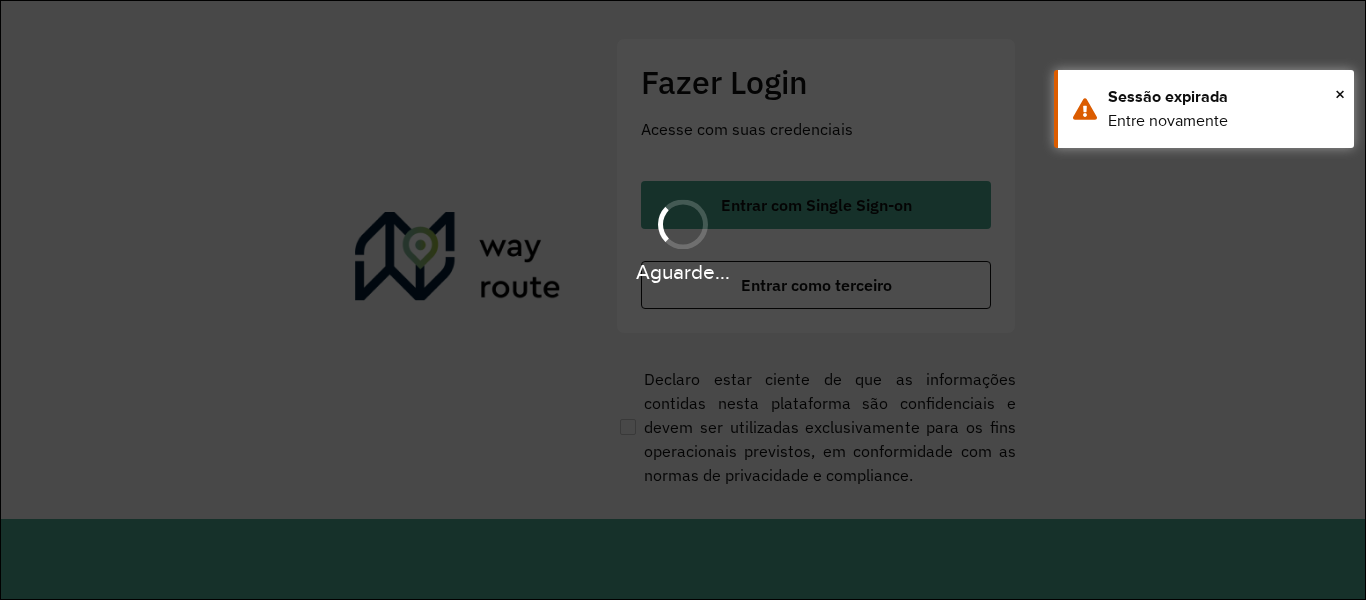 scroll, scrollTop: 0, scrollLeft: 0, axis: both 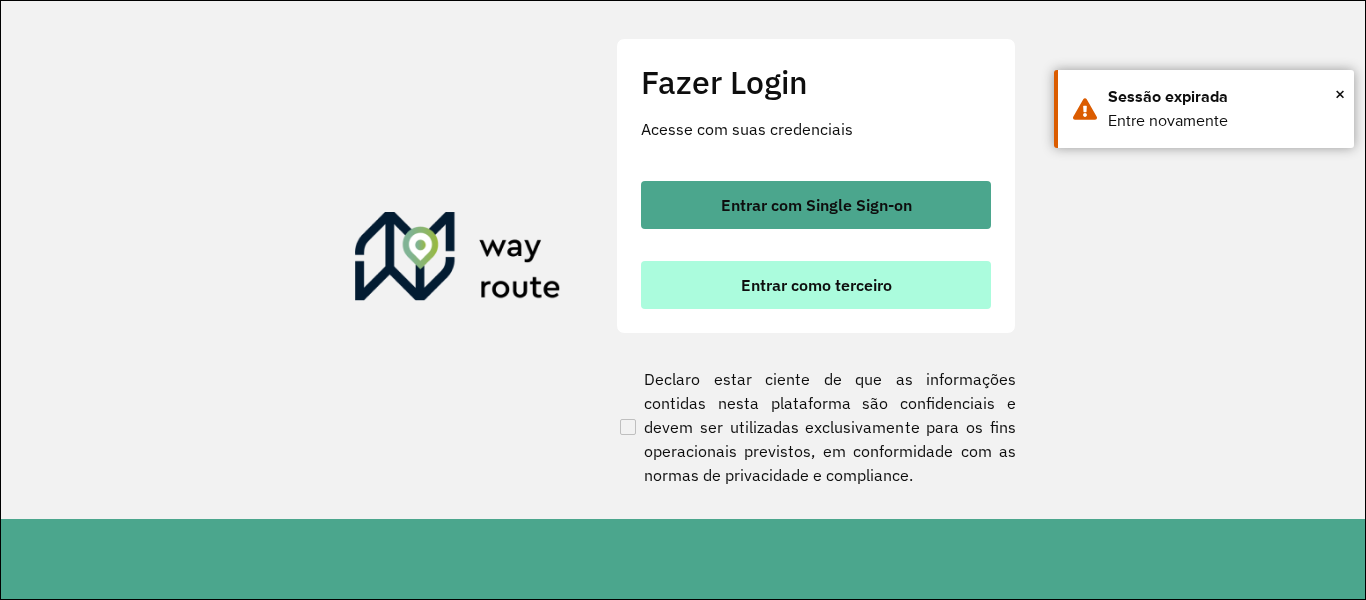 click on "Entrar como terceiro" at bounding box center [816, 285] 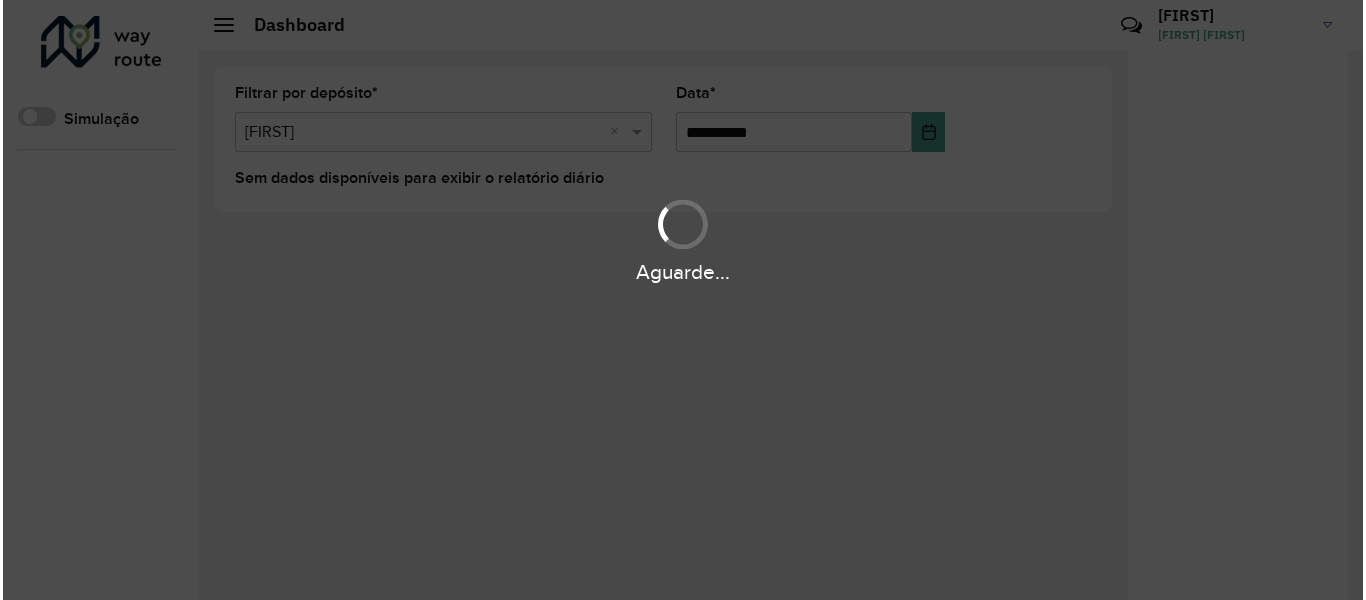 scroll, scrollTop: 0, scrollLeft: 0, axis: both 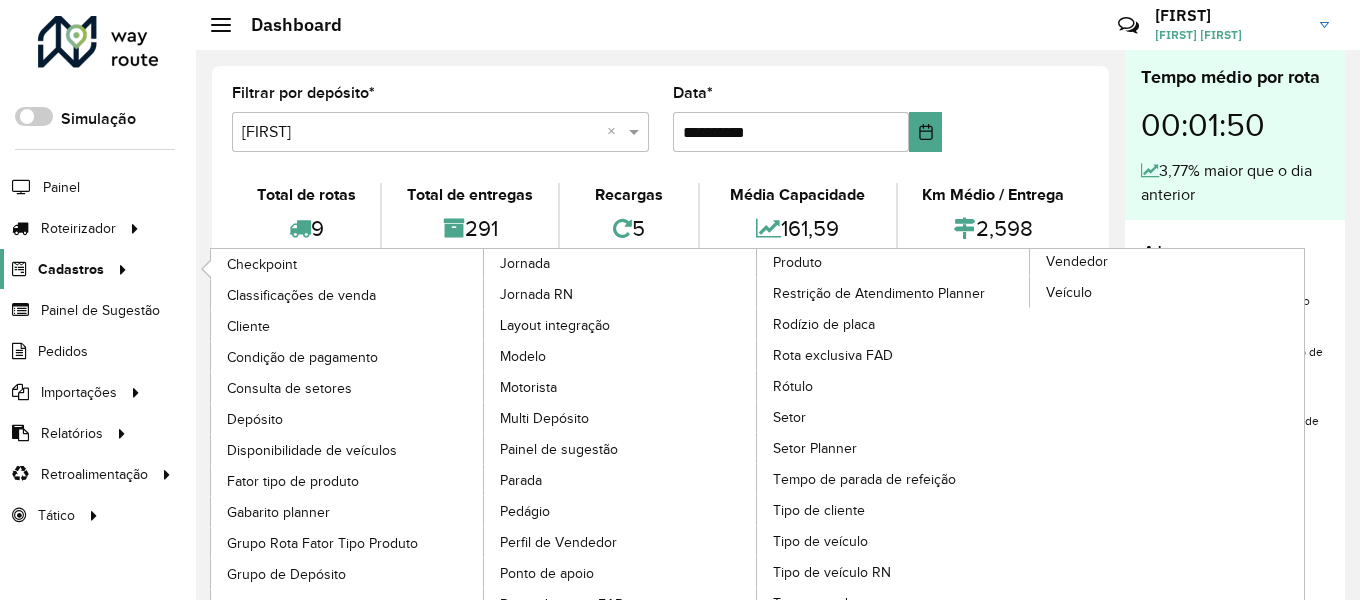 click 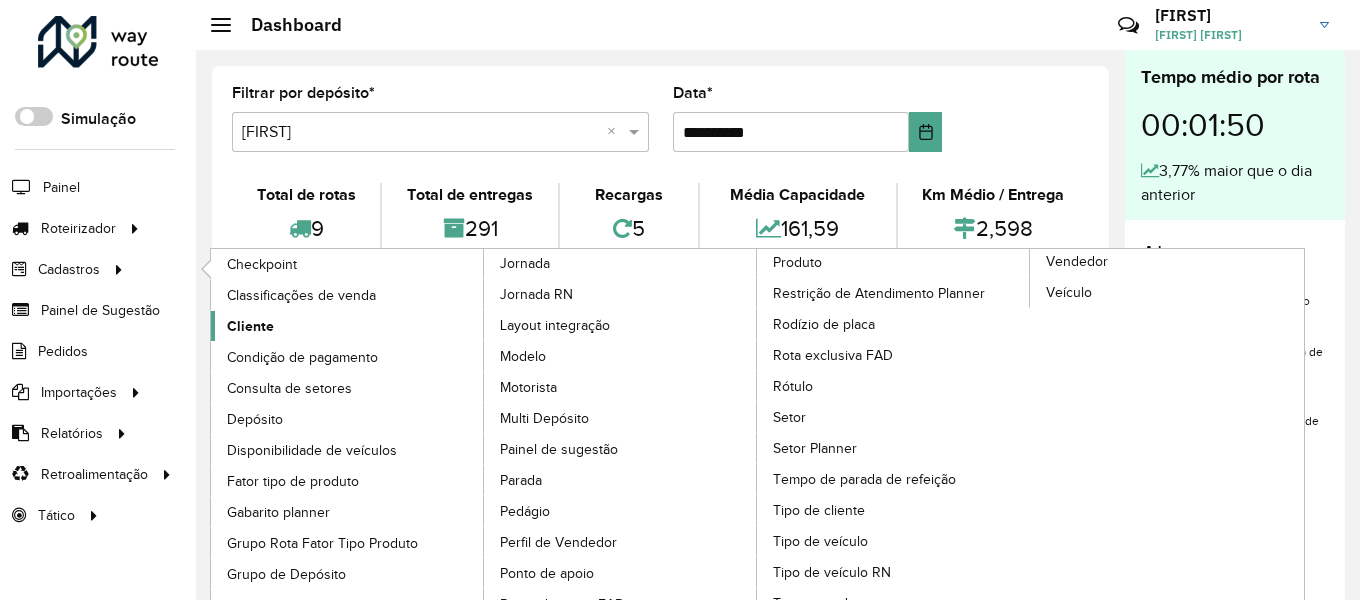 click on "Cliente" 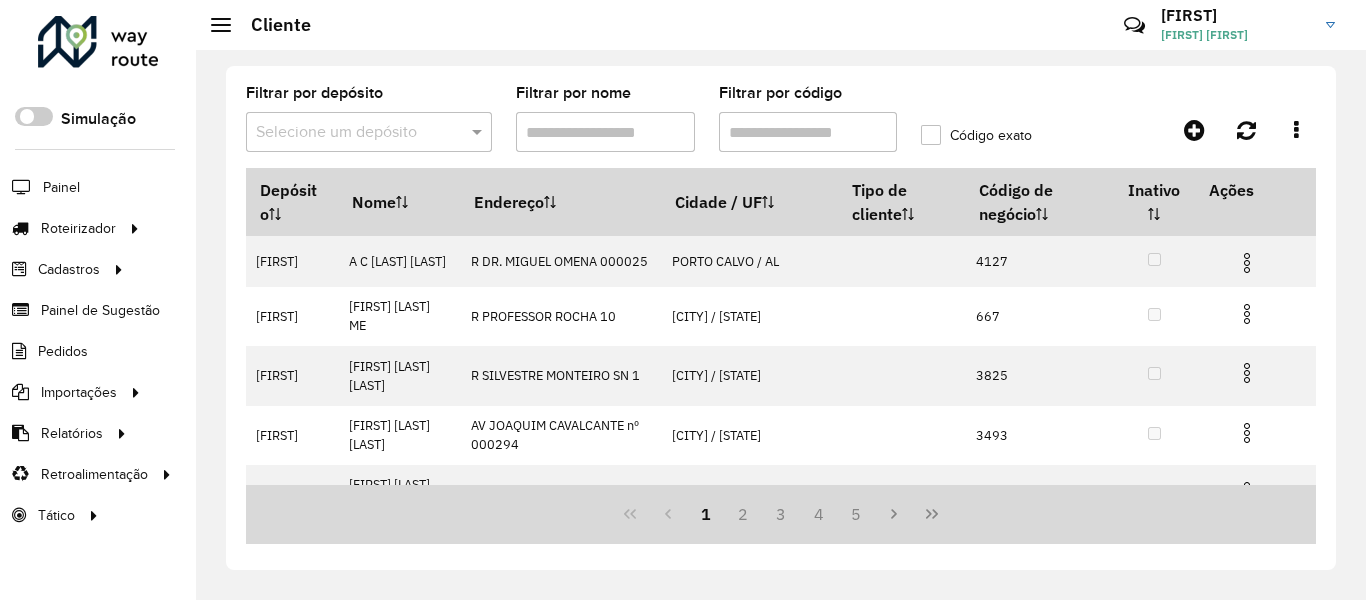 click on "Filtrar por código" at bounding box center [808, 132] 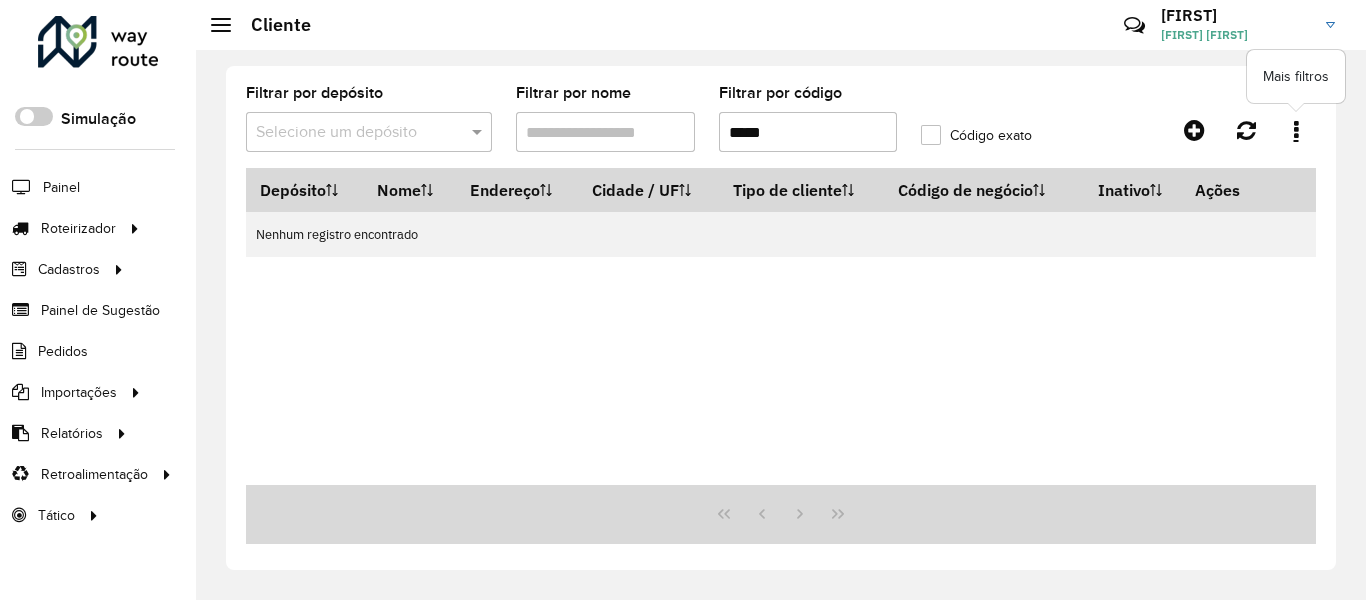 click 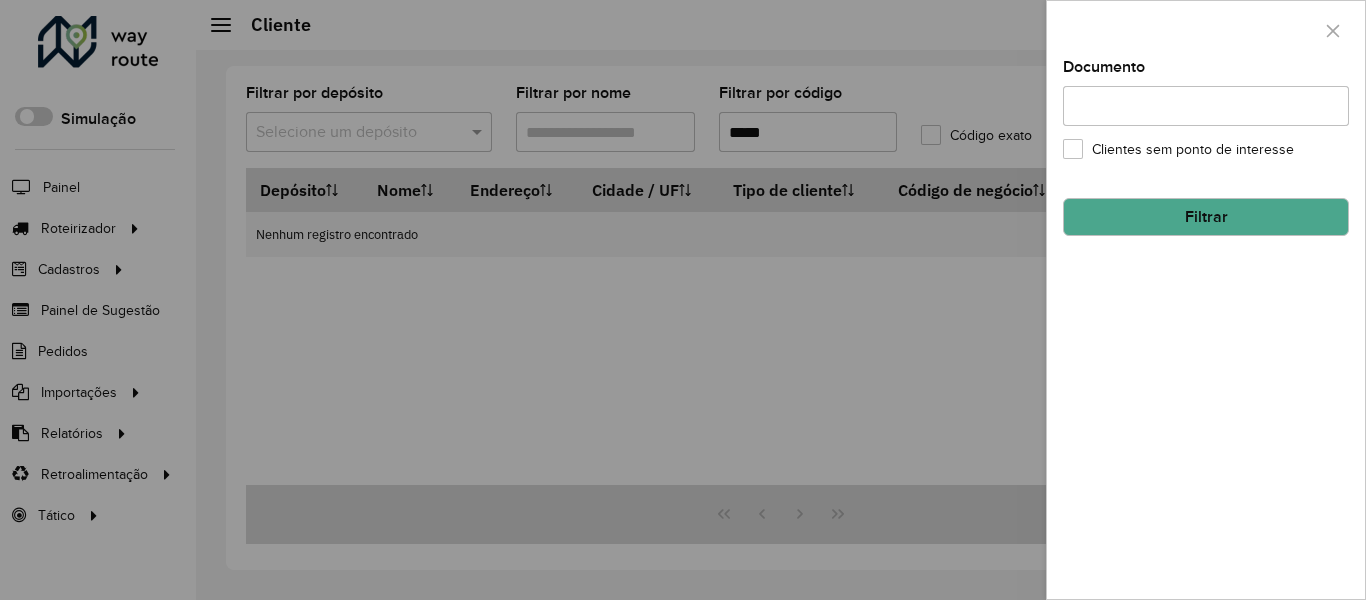 click on "Filtrar" 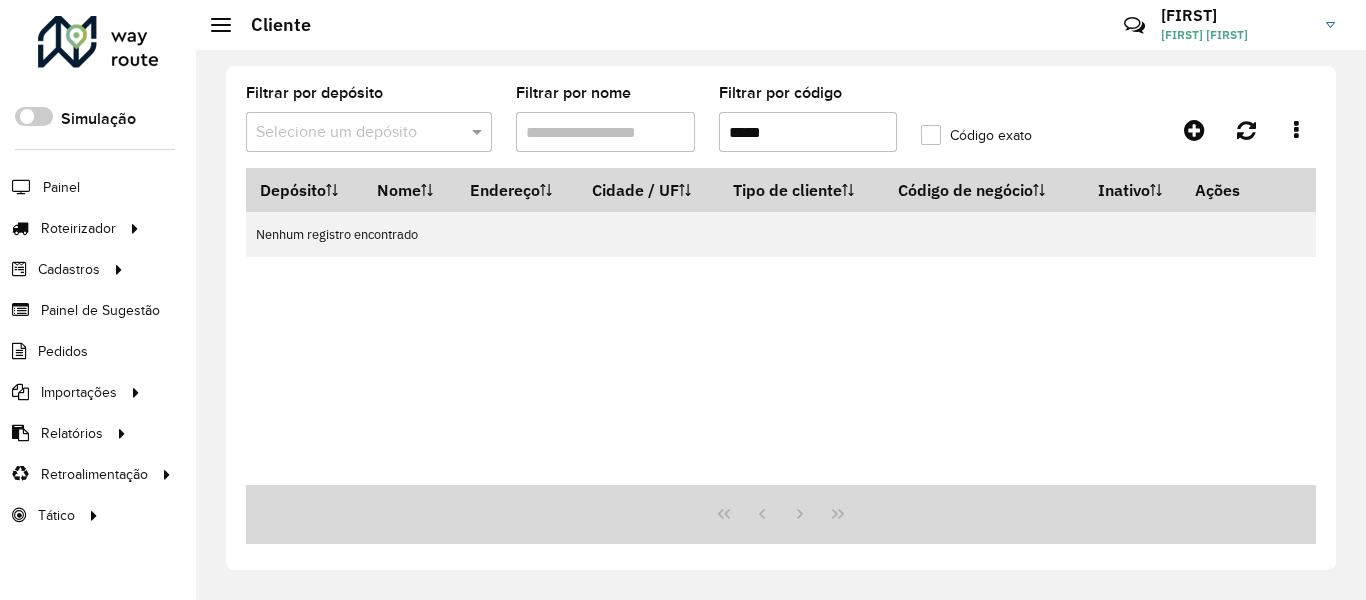 click on "Código exato" 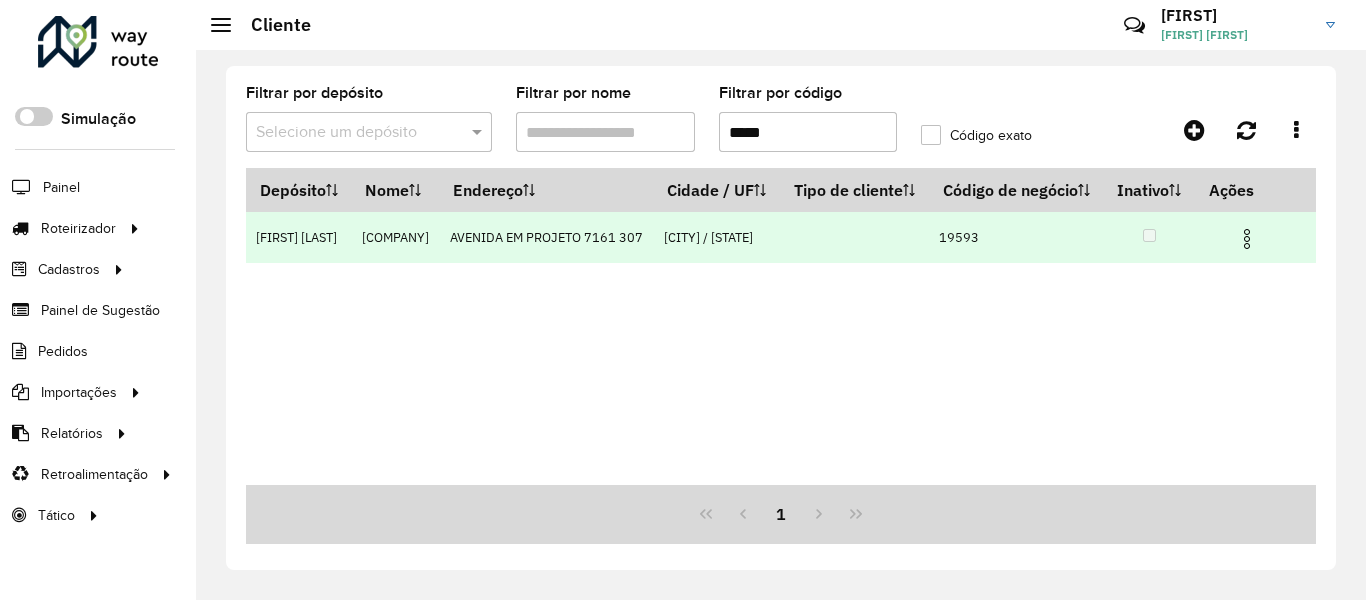type on "*****" 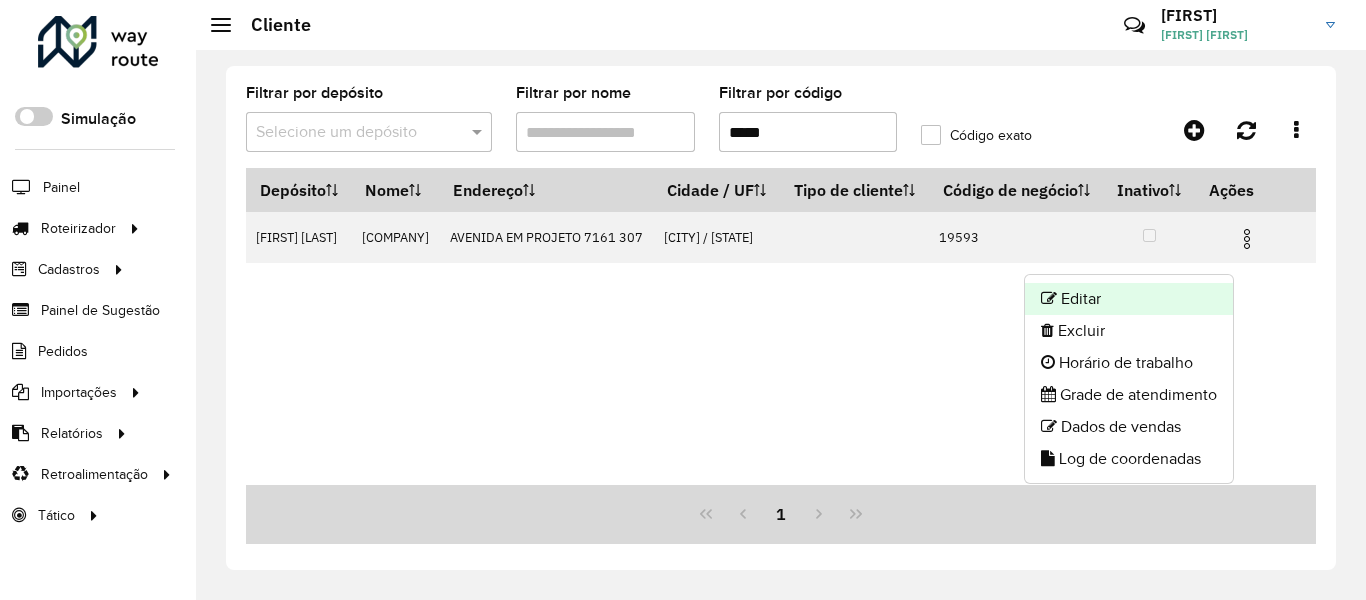 click on "Editar" 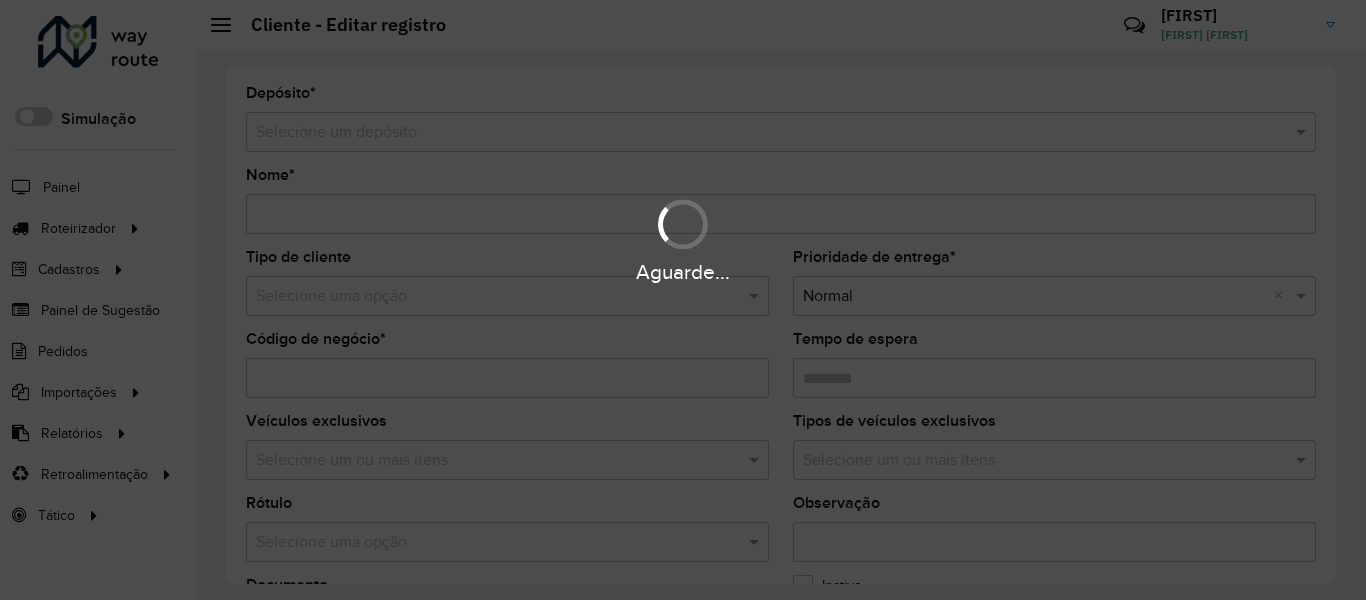 type on "**********" 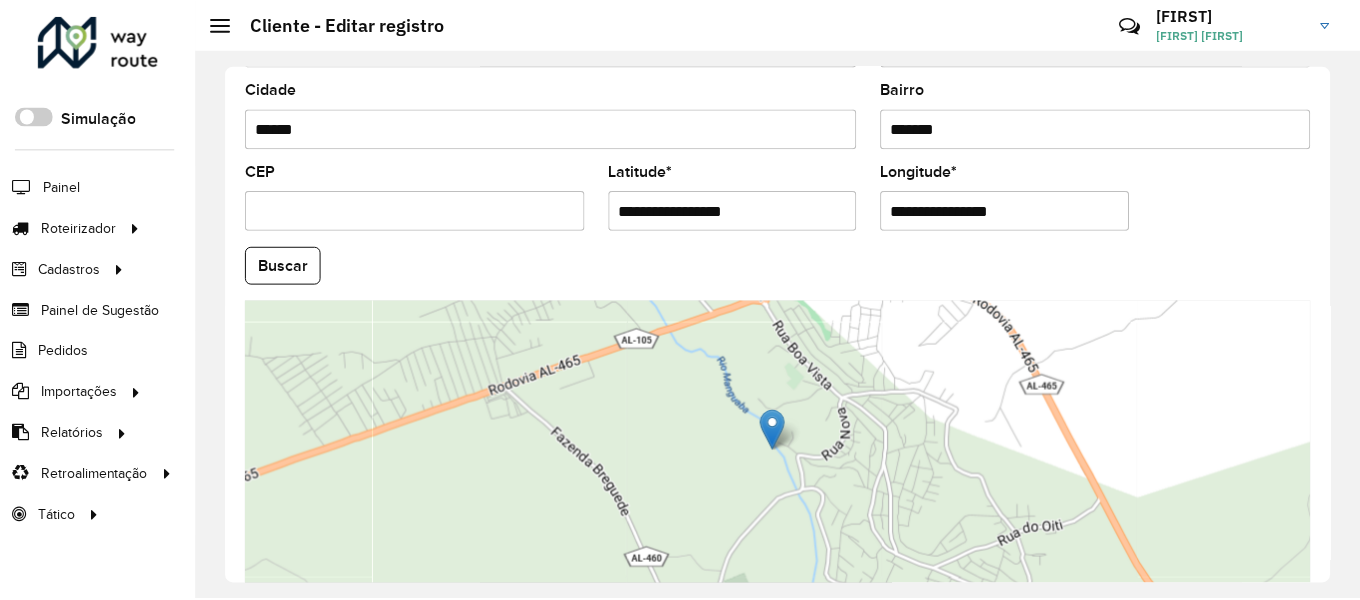 scroll, scrollTop: 888, scrollLeft: 0, axis: vertical 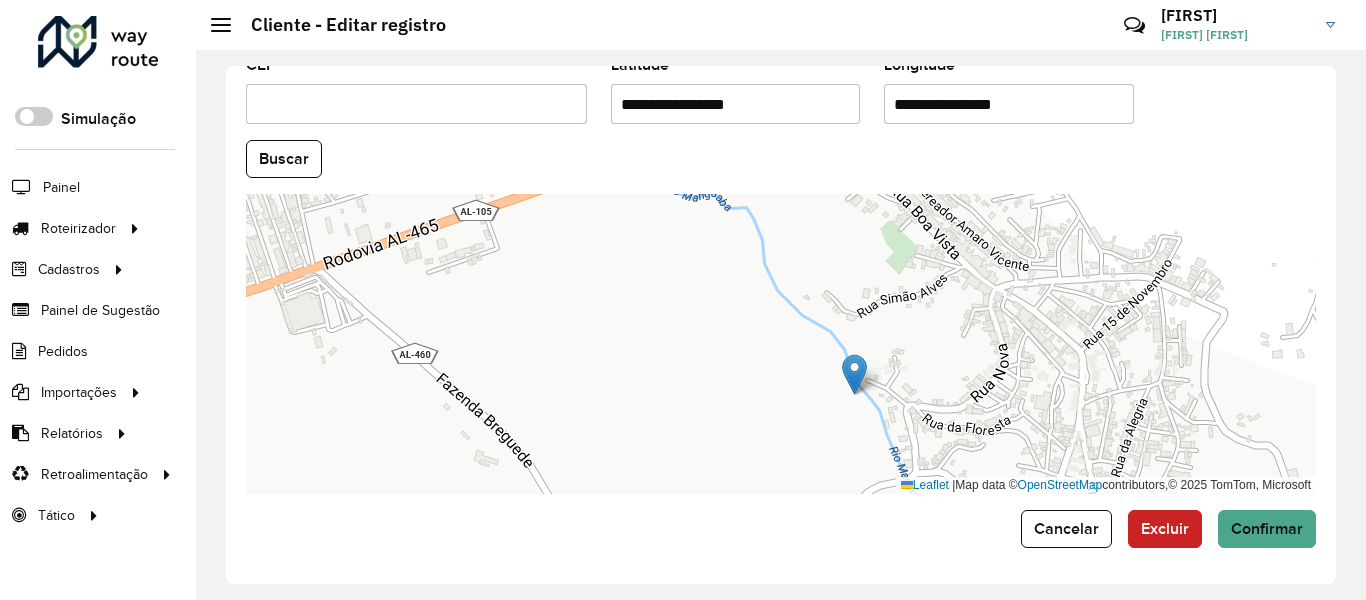 drag, startPoint x: 797, startPoint y: 256, endPoint x: 902, endPoint y: 378, distance: 160.96272 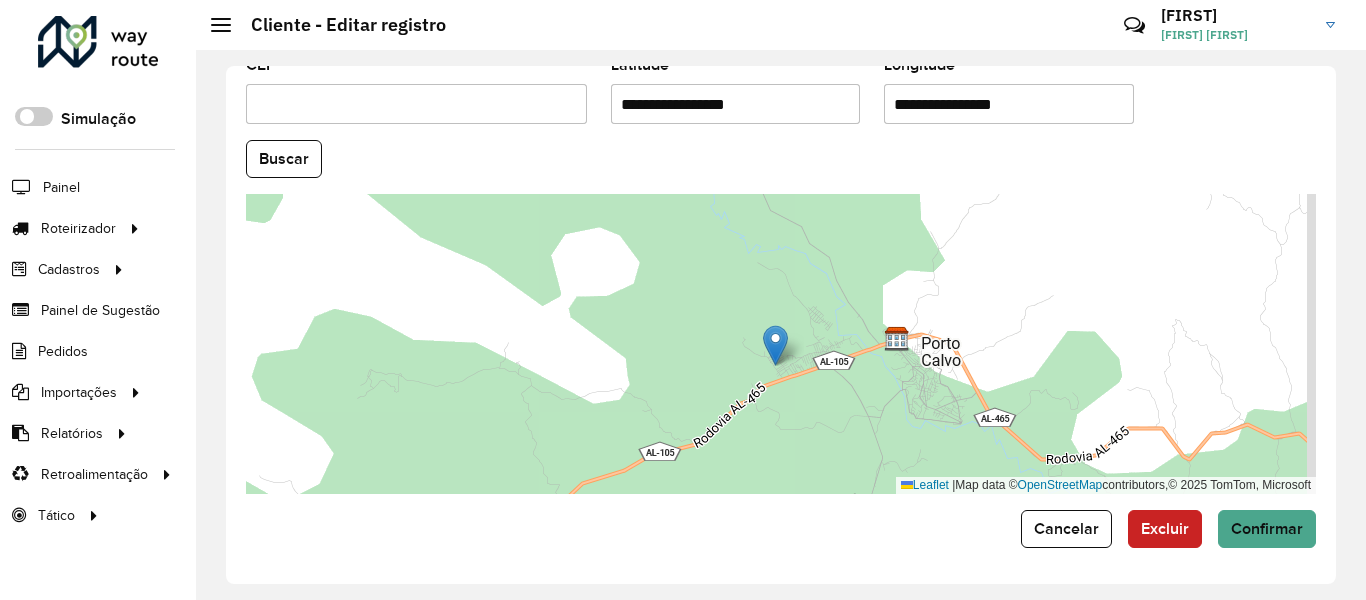 drag, startPoint x: 899, startPoint y: 359, endPoint x: 779, endPoint y: 345, distance: 120.8139 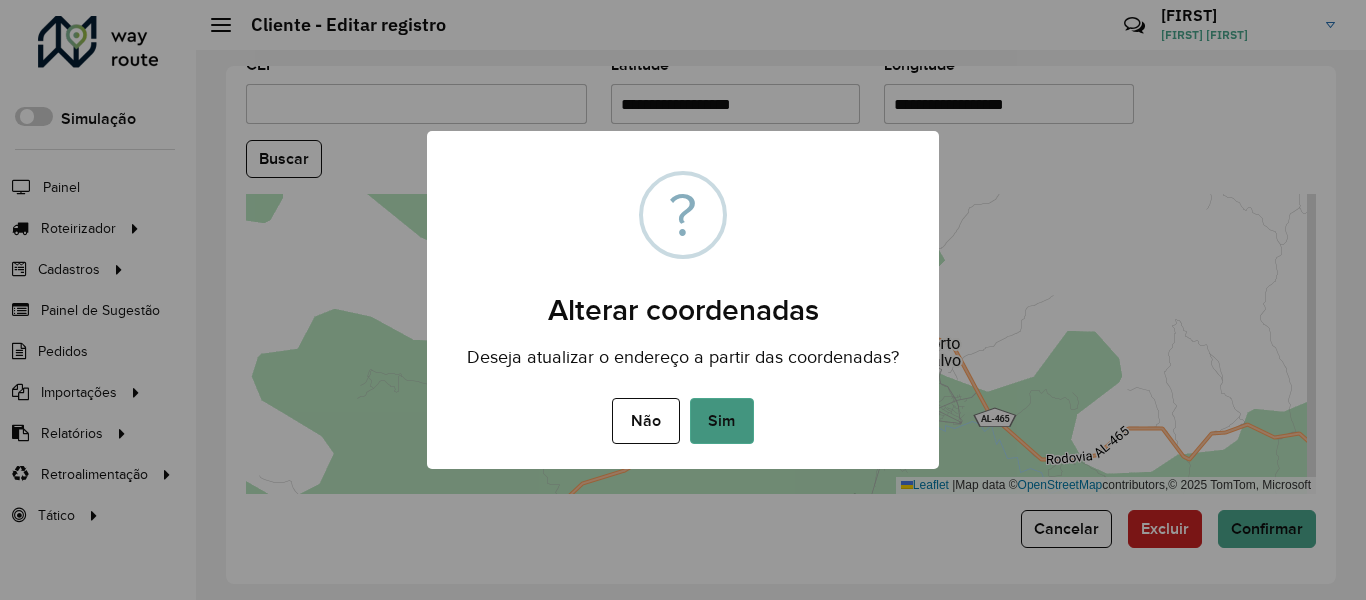 click on "Sim" at bounding box center (722, 421) 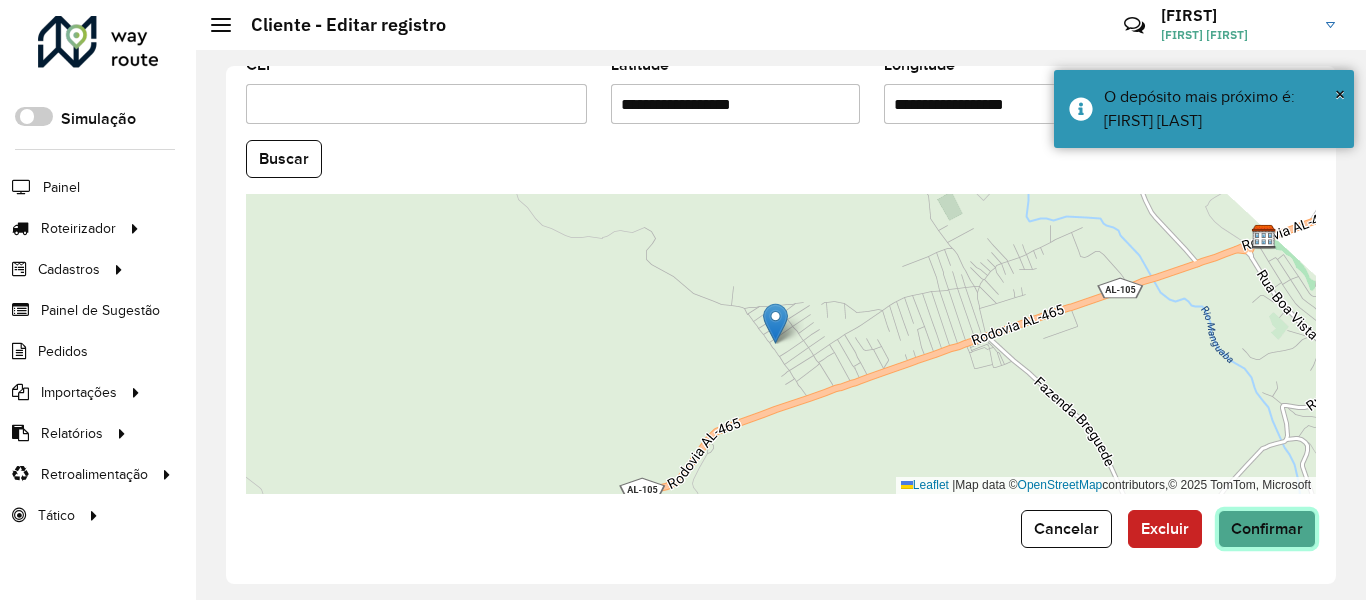 click on "Confirmar" 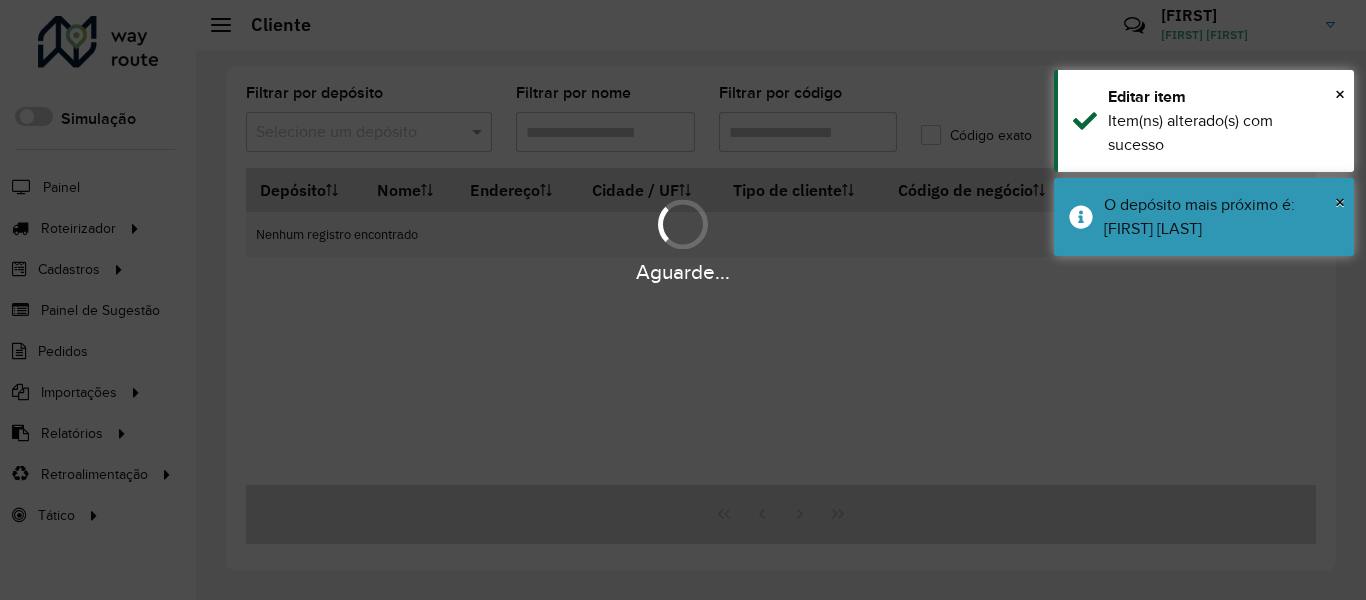 type on "*****" 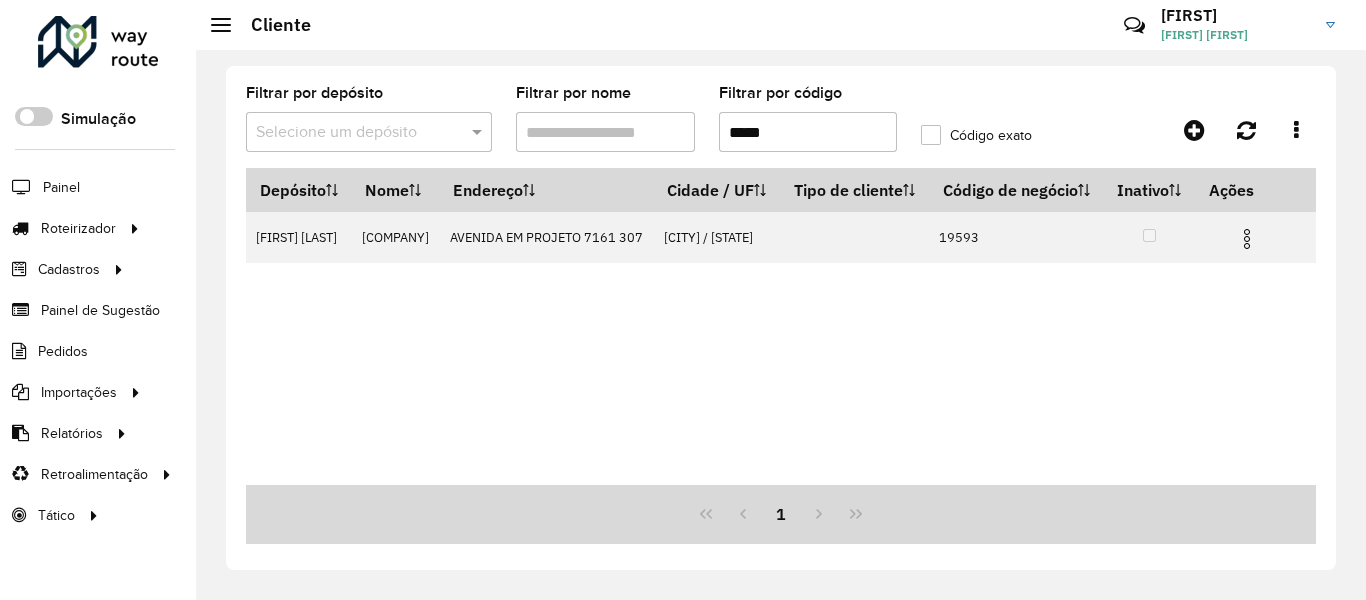 click on "Depósito   Nome   Endereço   Cidade / UF   Tipo de cliente   Código de negócio   Inativo   Ações   [FIRST] [LAST]   [COMPANY]   AVENIDA   EM PROJETO 7161 307  [CITY] / [STATE]      19593" at bounding box center (781, 326) 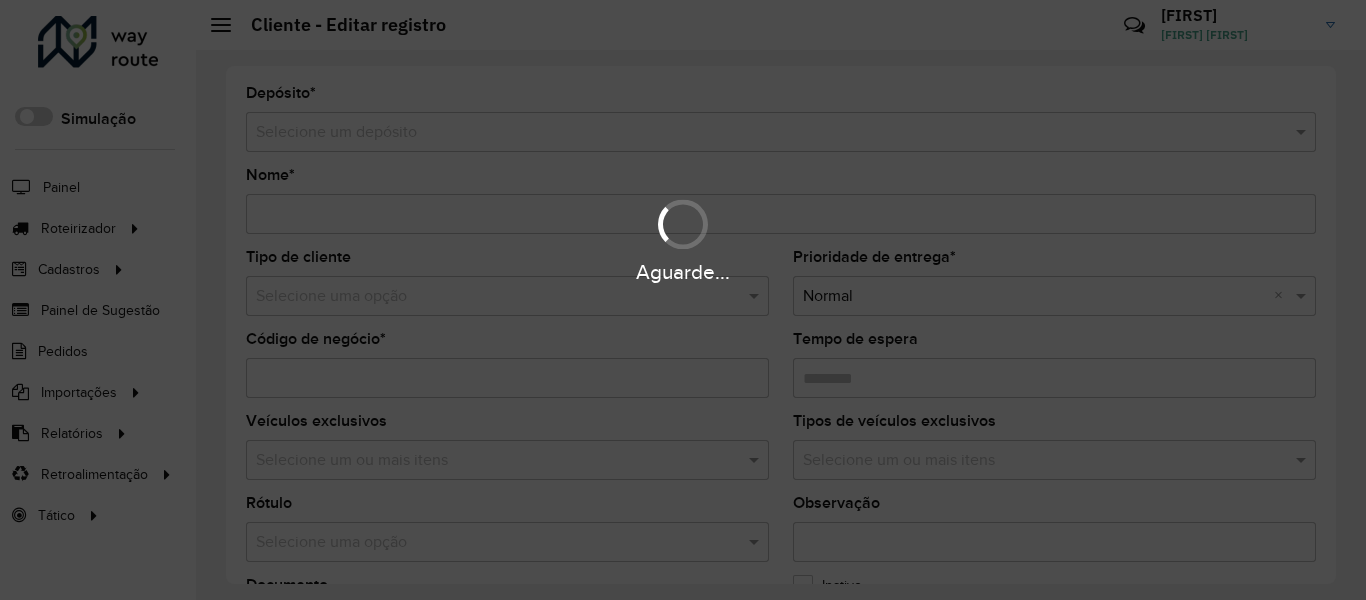 type on "**********" 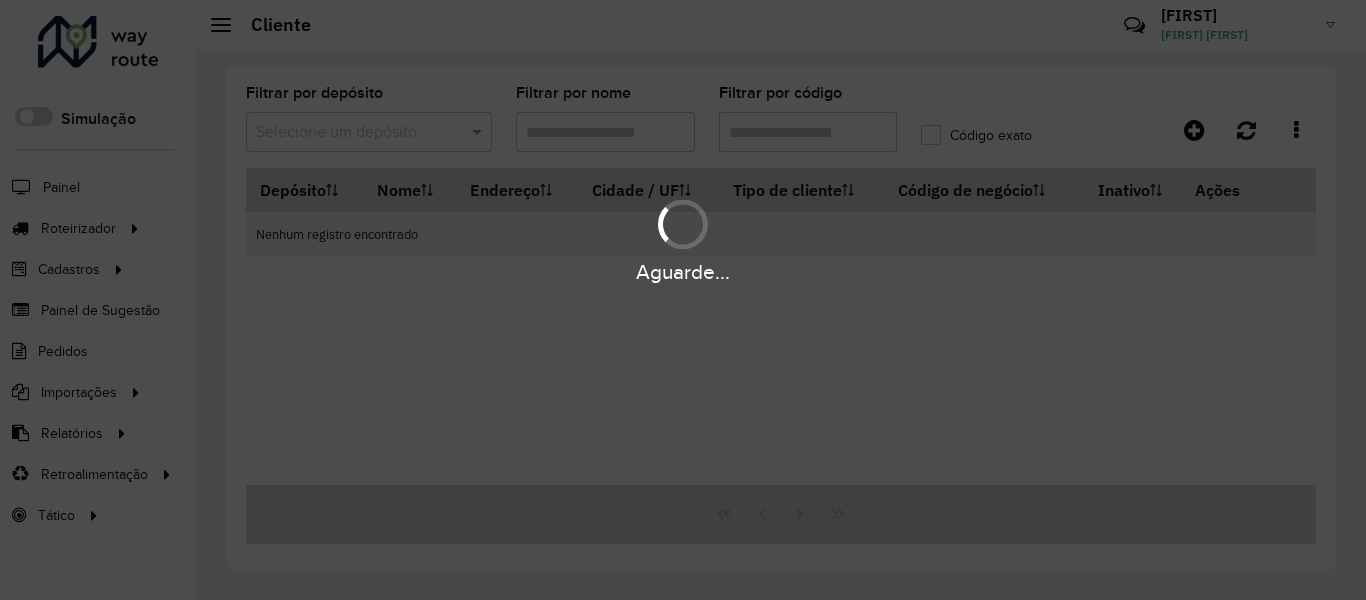 type on "*****" 